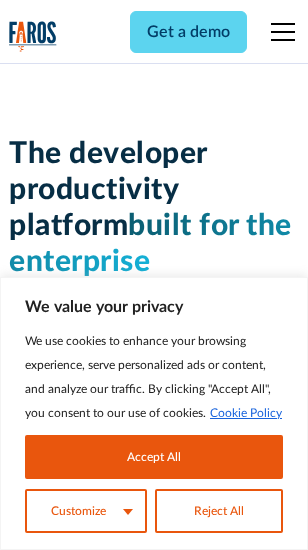 scroll, scrollTop: 0, scrollLeft: 0, axis: both 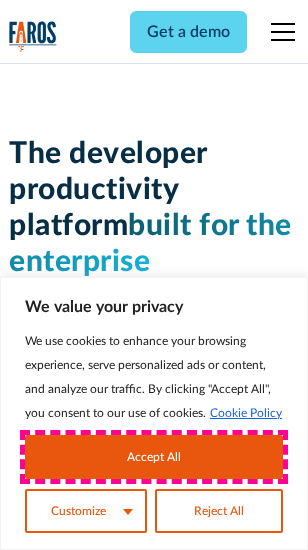 click on "Accept All" at bounding box center [154, 457] 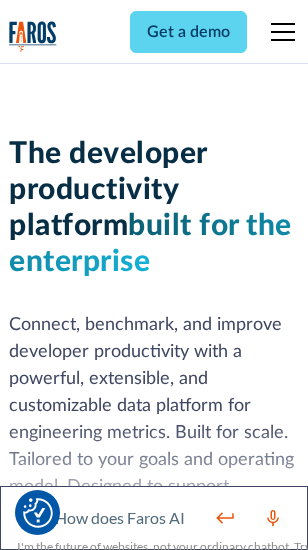 scroll, scrollTop: 301, scrollLeft: 0, axis: vertical 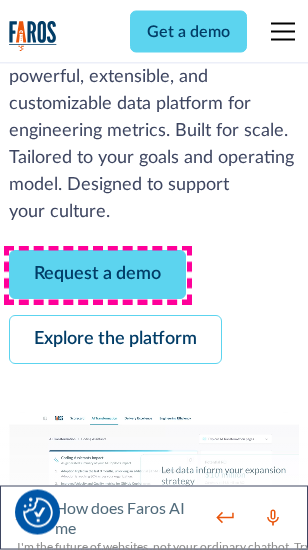 click on "Request a demo" at bounding box center [97, 275] 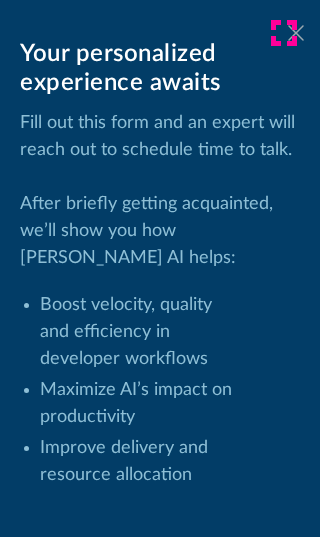 click 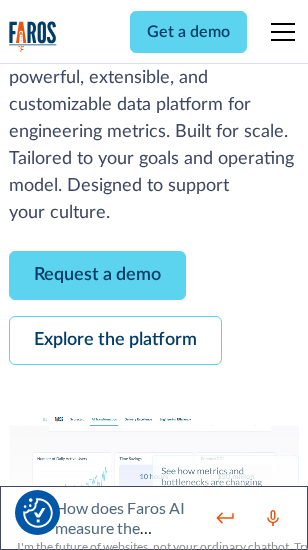scroll, scrollTop: 366, scrollLeft: 0, axis: vertical 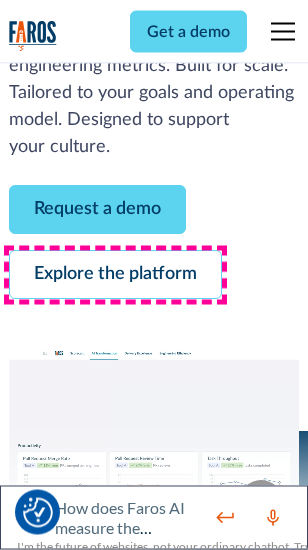 click on "Explore the platform" at bounding box center [115, 275] 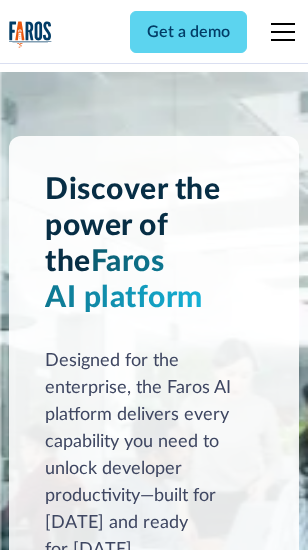 scroll, scrollTop: 15242, scrollLeft: 0, axis: vertical 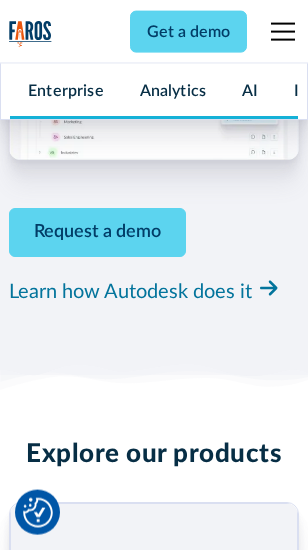 click on "Pricing" at bounding box center [33, 2512] 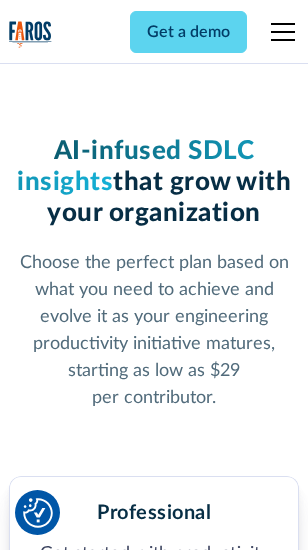 scroll, scrollTop: 3178, scrollLeft: 0, axis: vertical 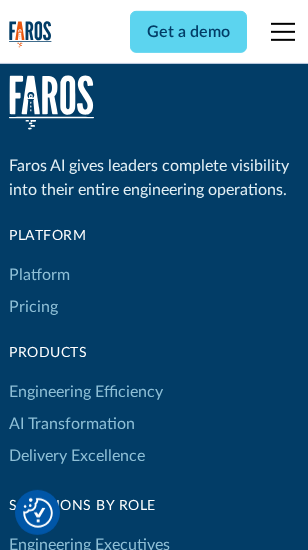 click on "Platform" at bounding box center [39, 275] 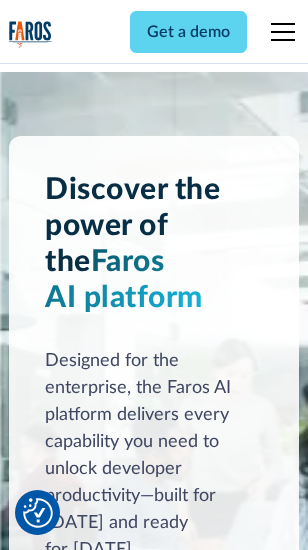 scroll, scrollTop: 15884, scrollLeft: 0, axis: vertical 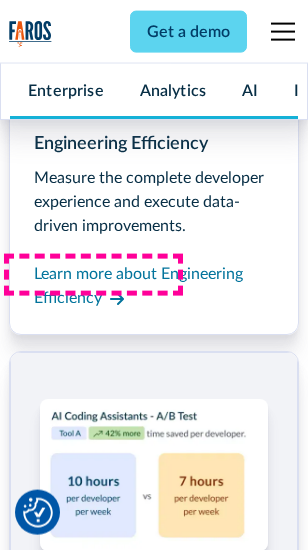 click on "Coding Assistant Impact" at bounding box center [94, 2481] 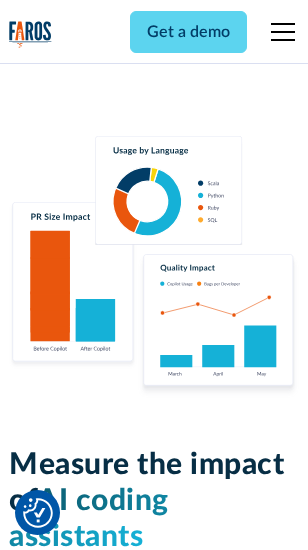 scroll, scrollTop: 12710, scrollLeft: 0, axis: vertical 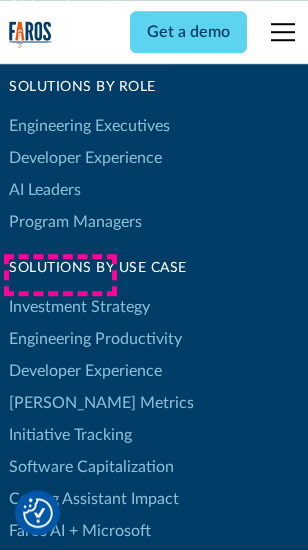 click on "[PERSON_NAME] Metrics" at bounding box center (101, 403) 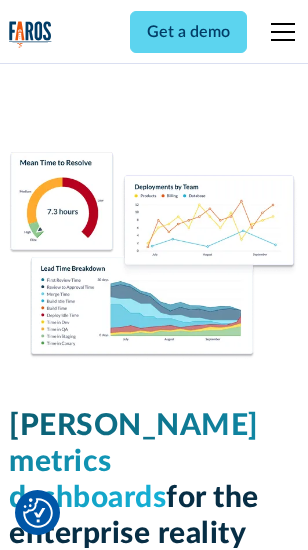scroll, scrollTop: 9824, scrollLeft: 0, axis: vertical 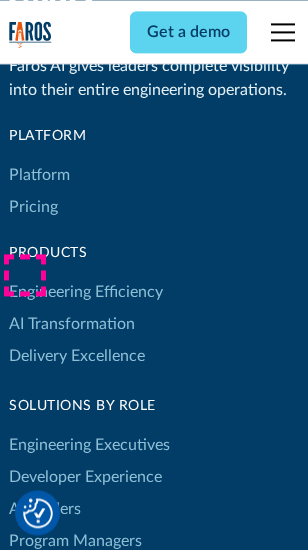 click on "Blog" at bounding box center (24, 939) 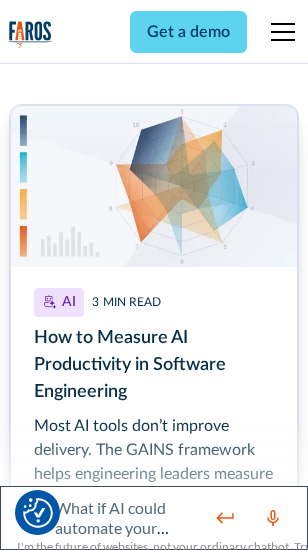 scroll, scrollTop: 8933, scrollLeft: 0, axis: vertical 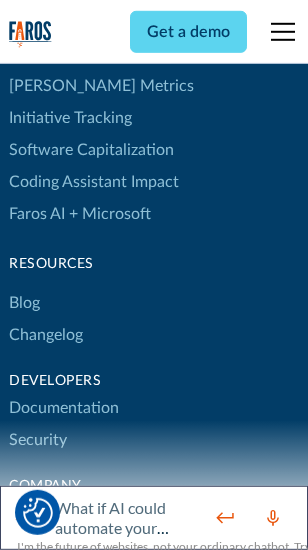 click on "Changelog" at bounding box center (46, 335) 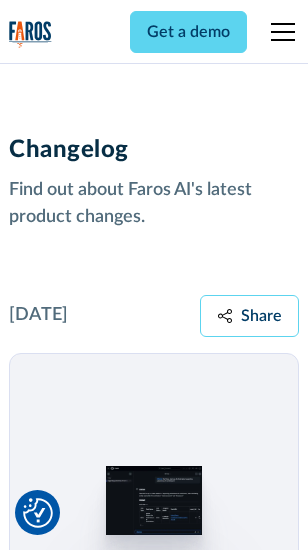 scroll, scrollTop: 24124, scrollLeft: 0, axis: vertical 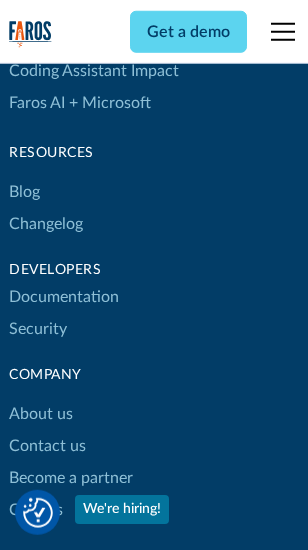click on "About us" at bounding box center [41, 414] 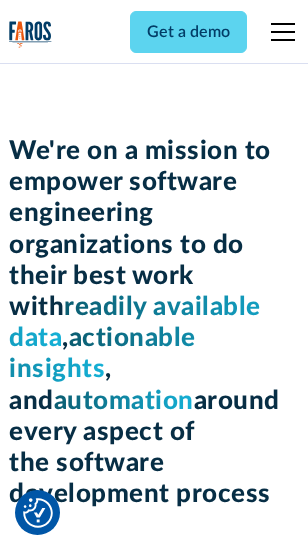 scroll, scrollTop: 6924, scrollLeft: 0, axis: vertical 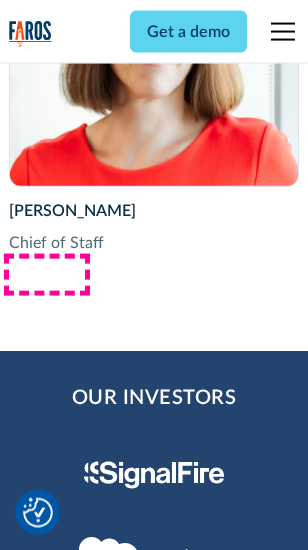 click on "Contact us" at bounding box center [47, 2782] 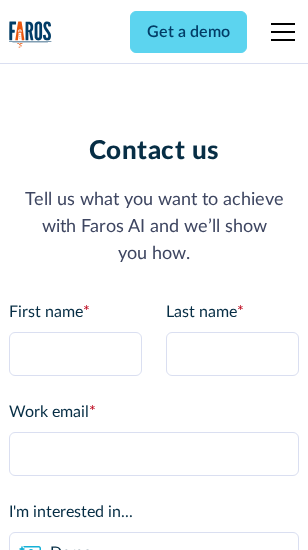 scroll, scrollTop: 0, scrollLeft: 0, axis: both 